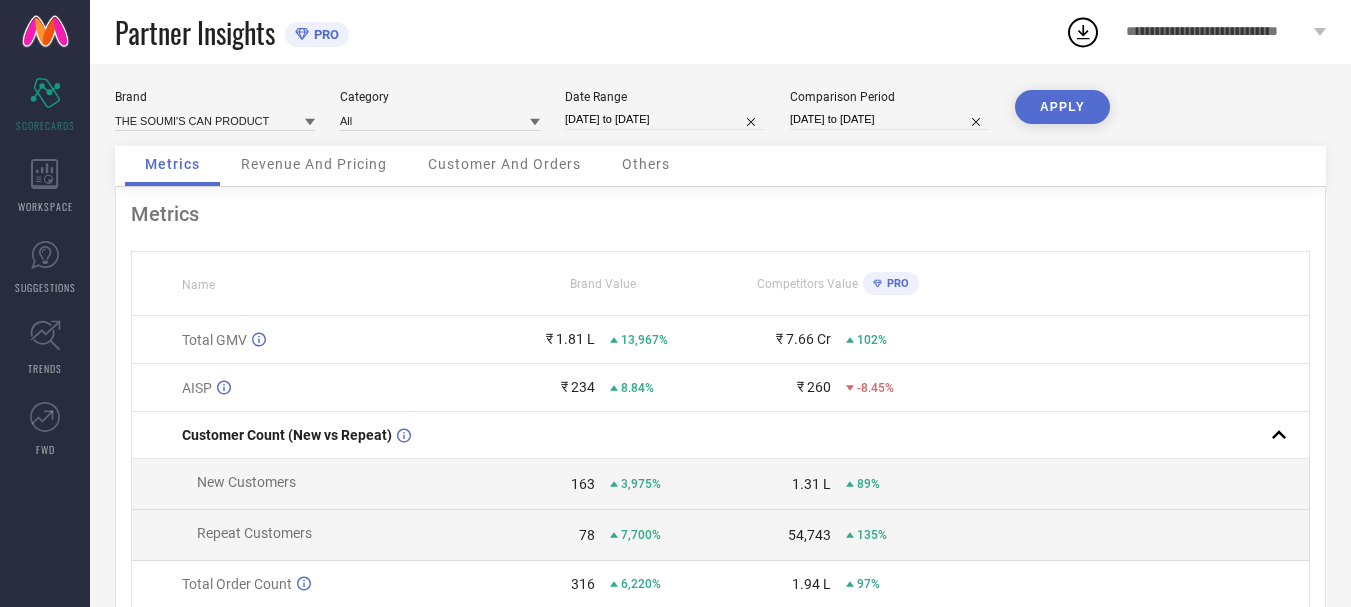 scroll, scrollTop: 0, scrollLeft: 0, axis: both 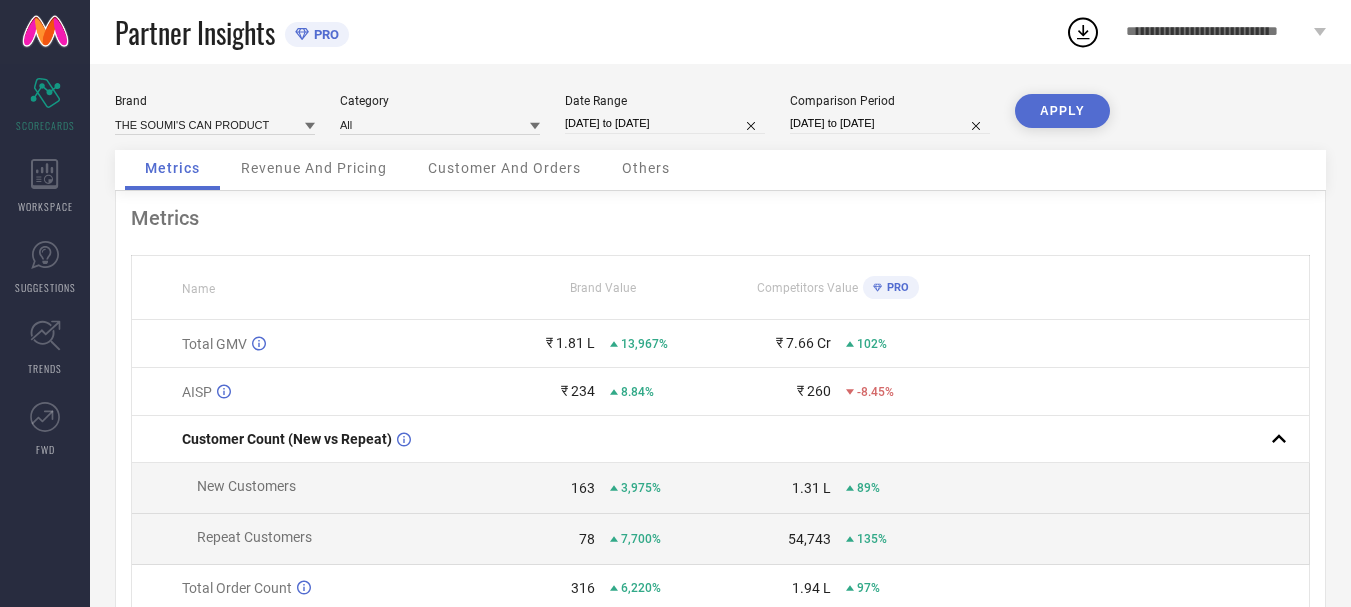 click at bounding box center [45, 32] 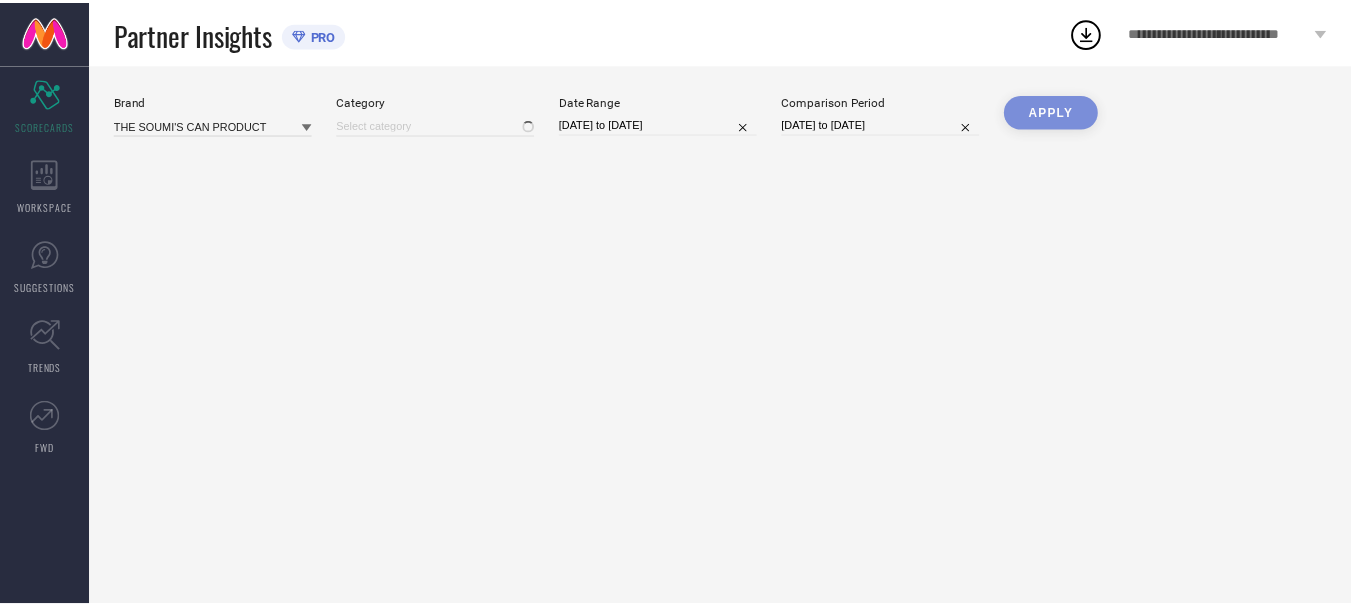 scroll, scrollTop: 0, scrollLeft: 0, axis: both 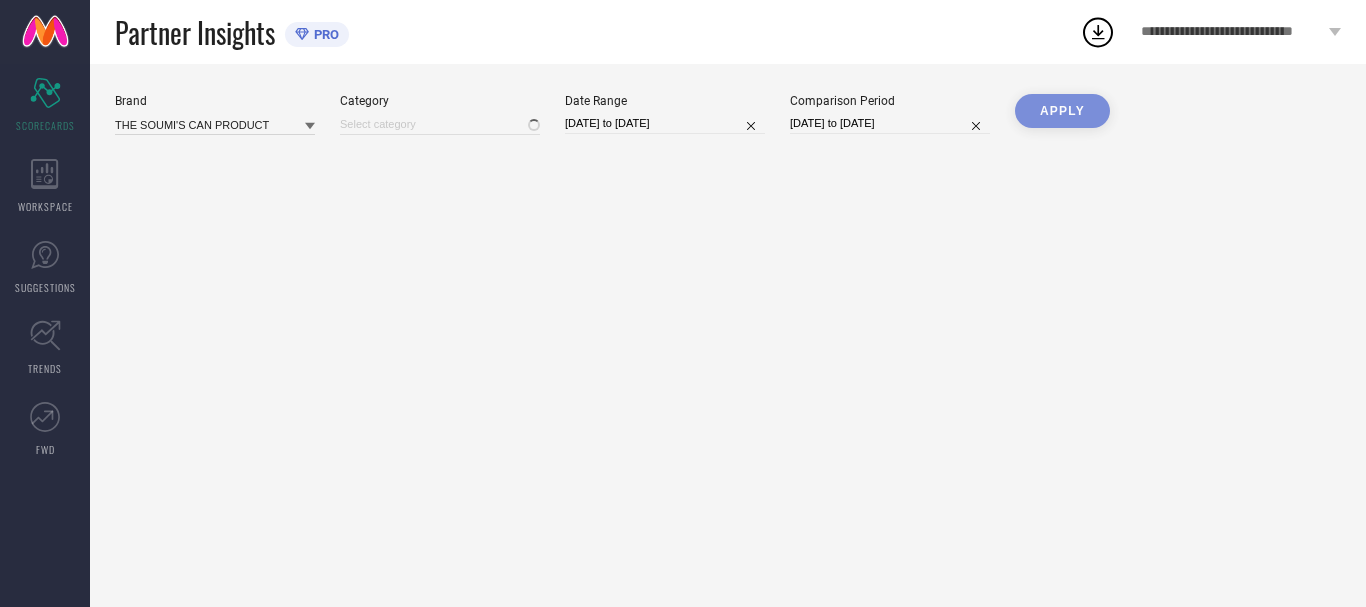 type on "All" 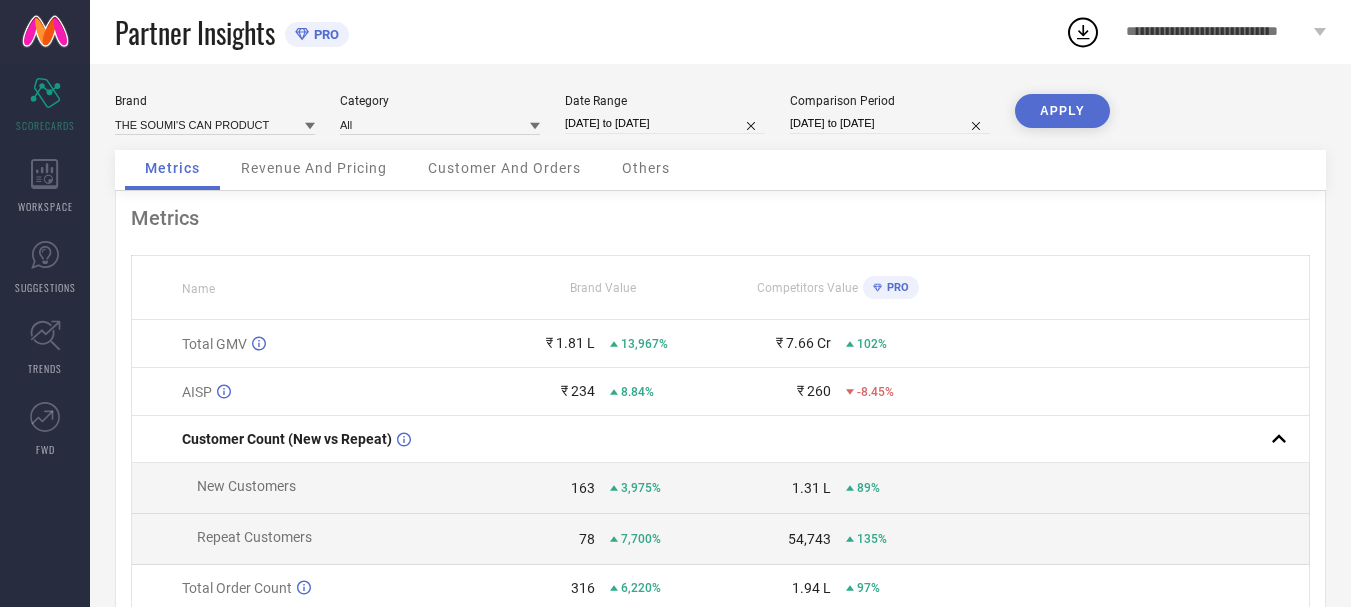 click at bounding box center [45, 32] 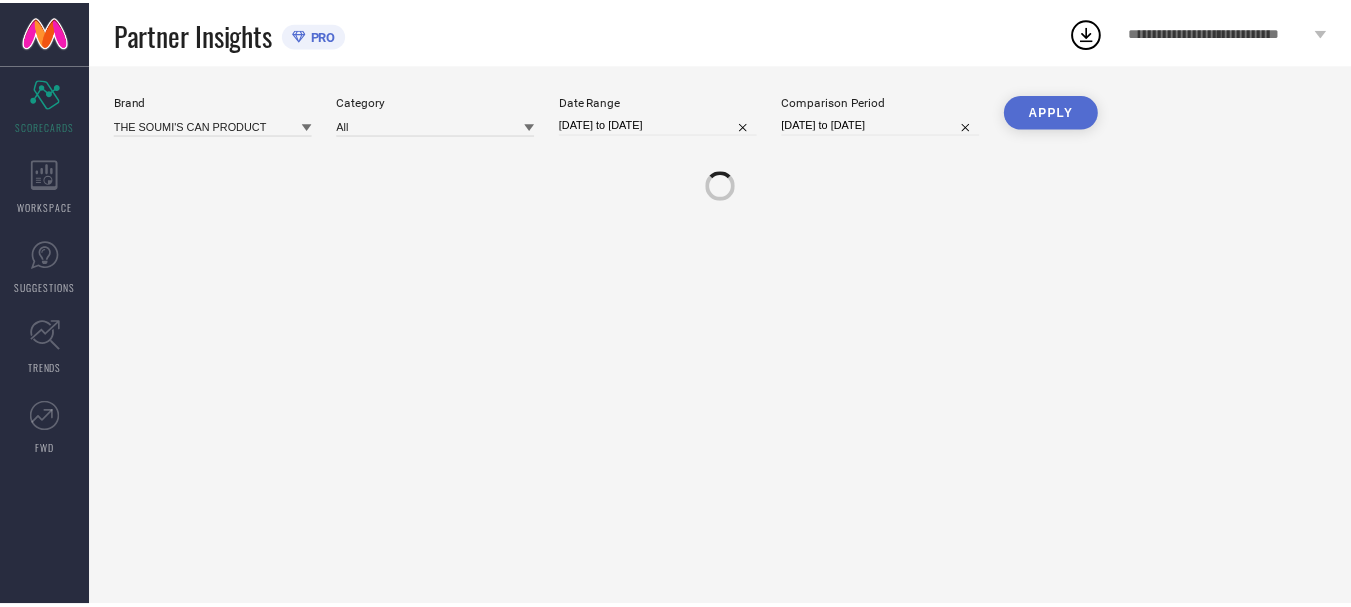 scroll, scrollTop: 0, scrollLeft: 0, axis: both 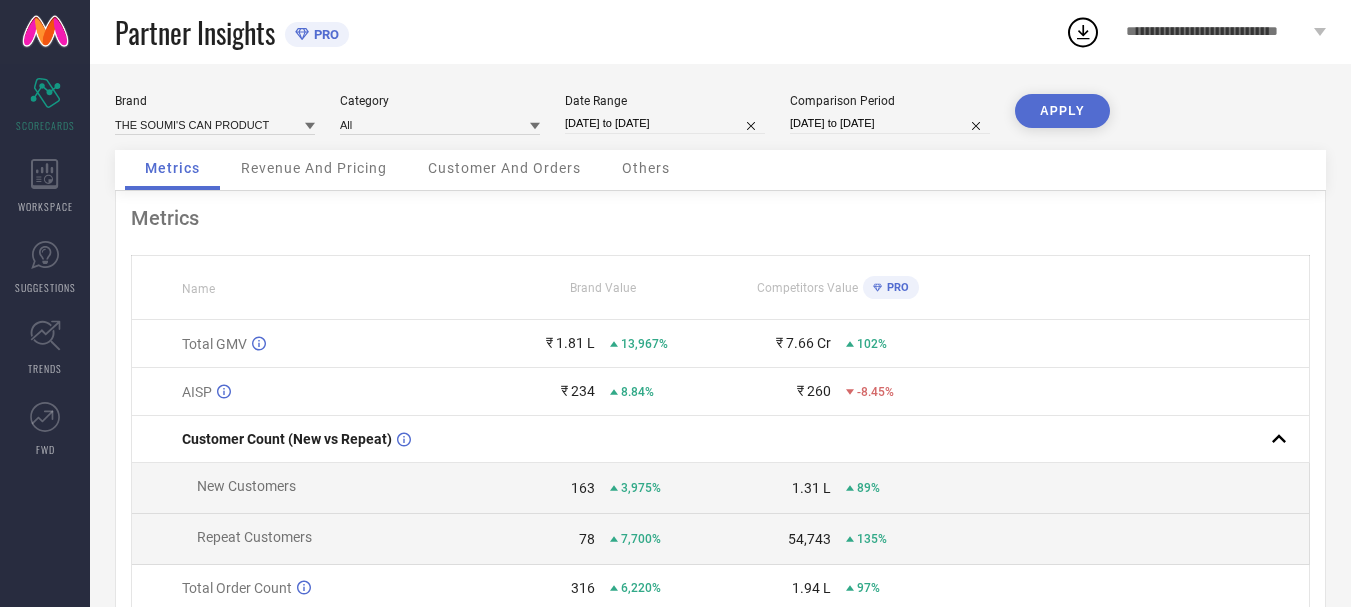type 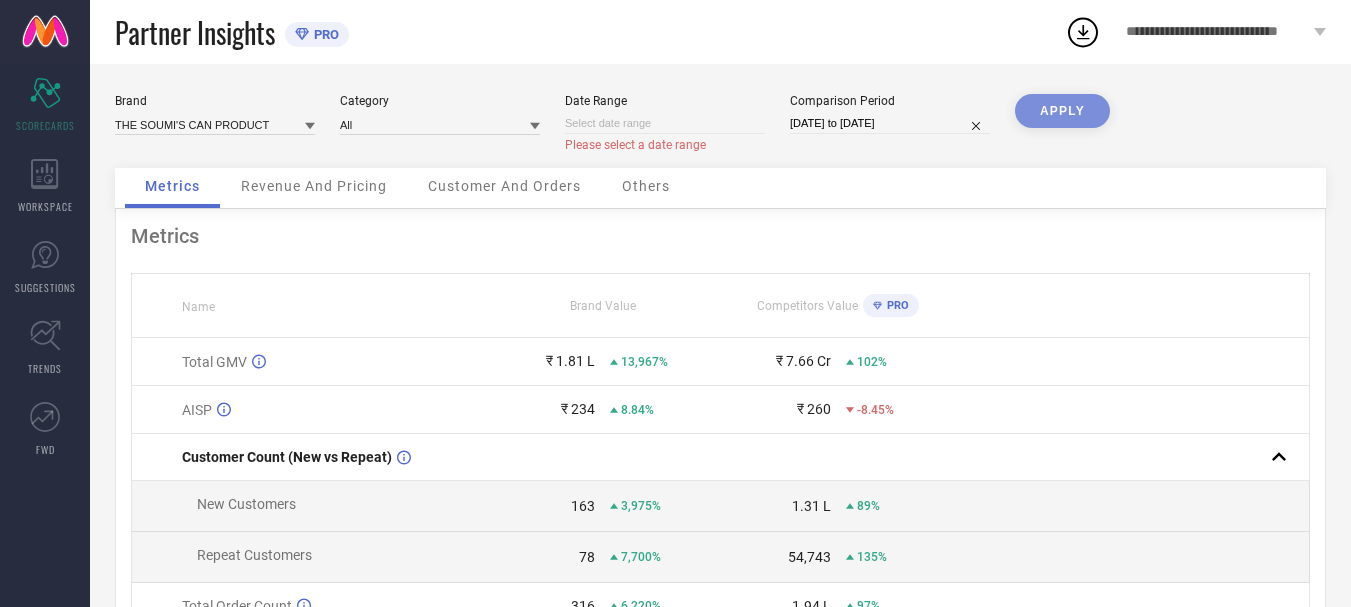 click at bounding box center (665, 123) 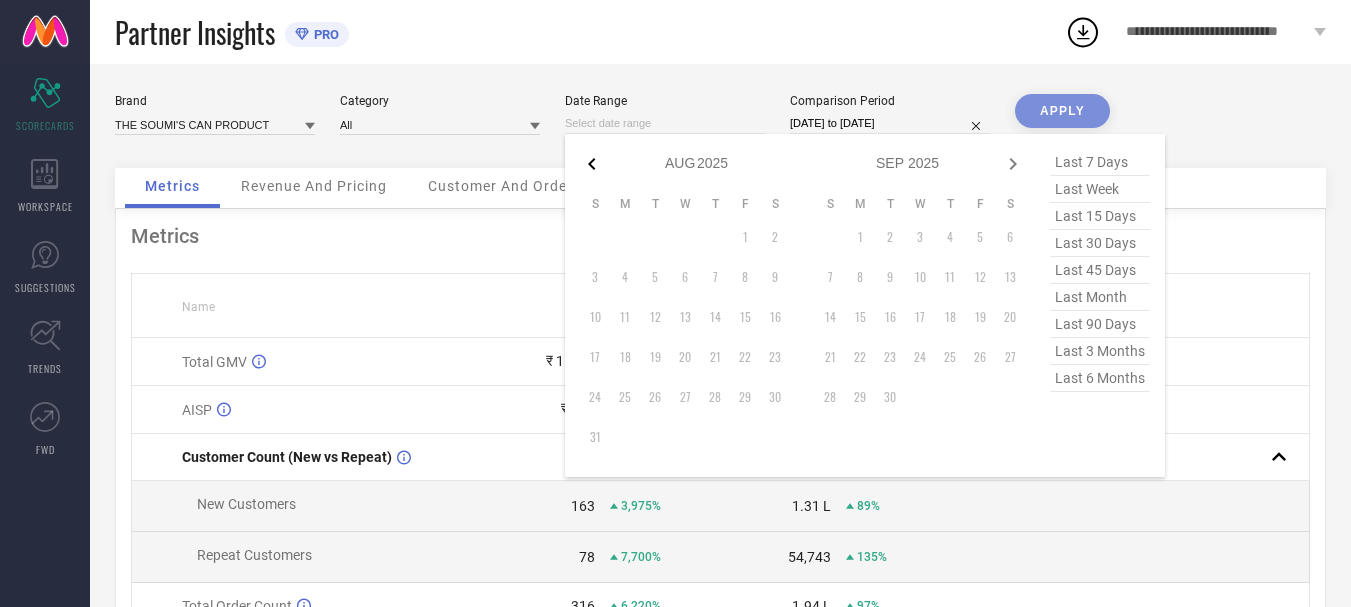 click 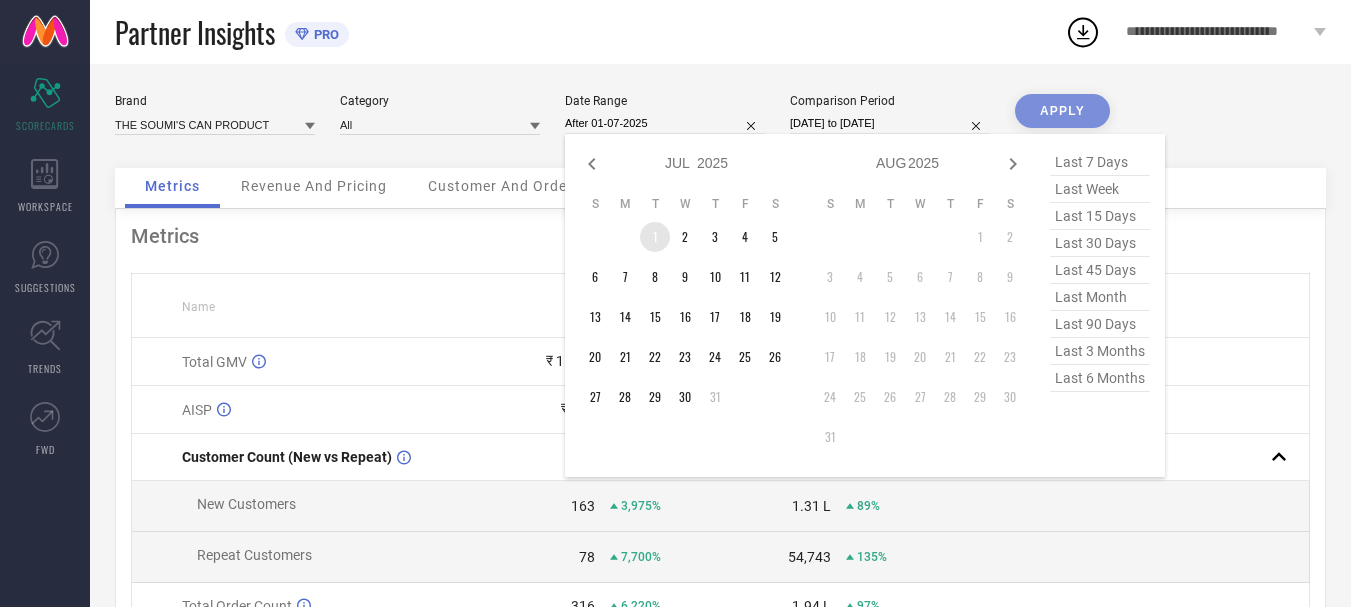 click on "1" at bounding box center (655, 237) 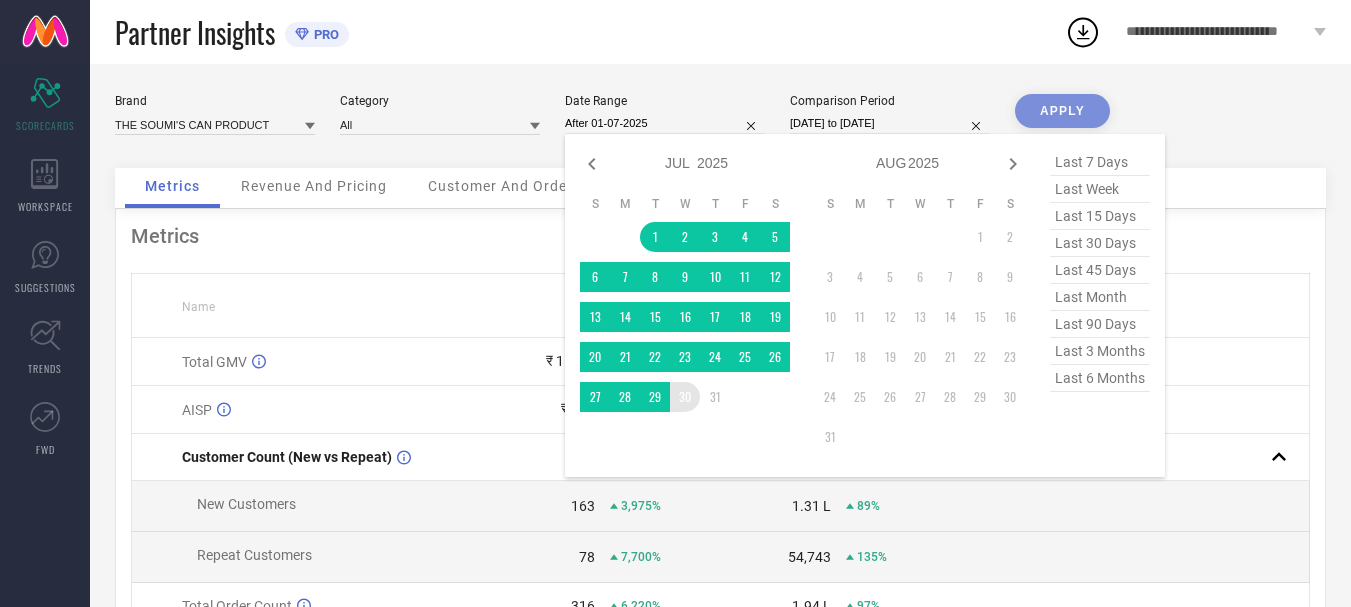 type on "[DATE] to [DATE]" 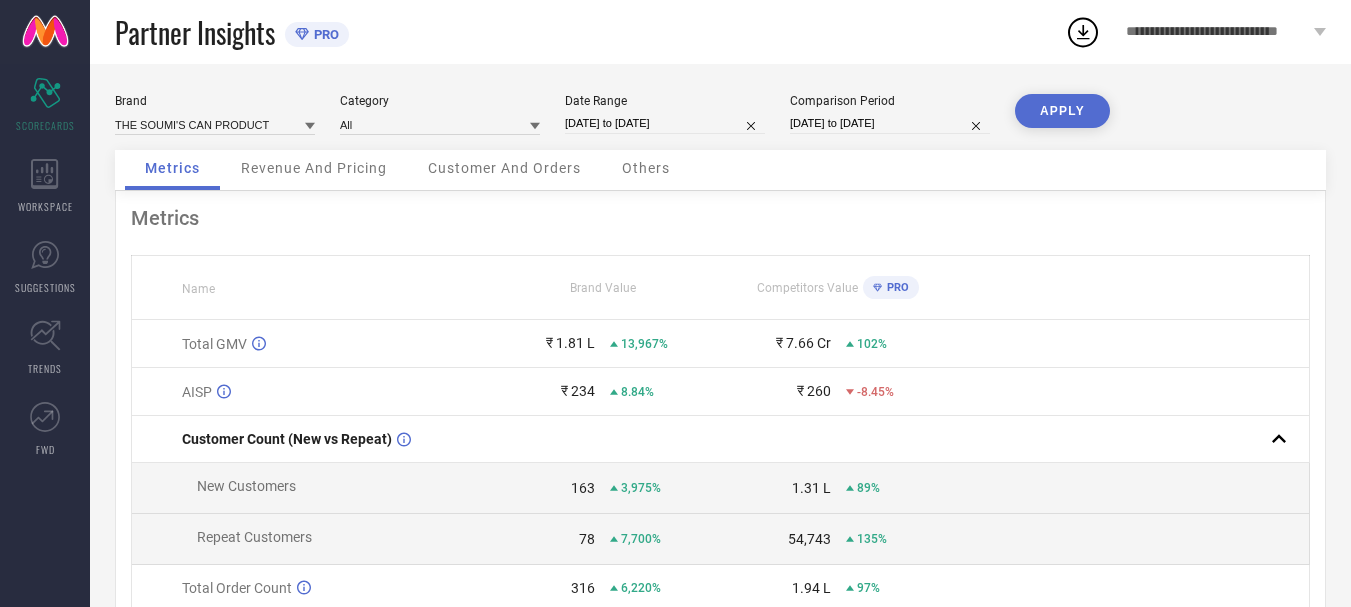 type 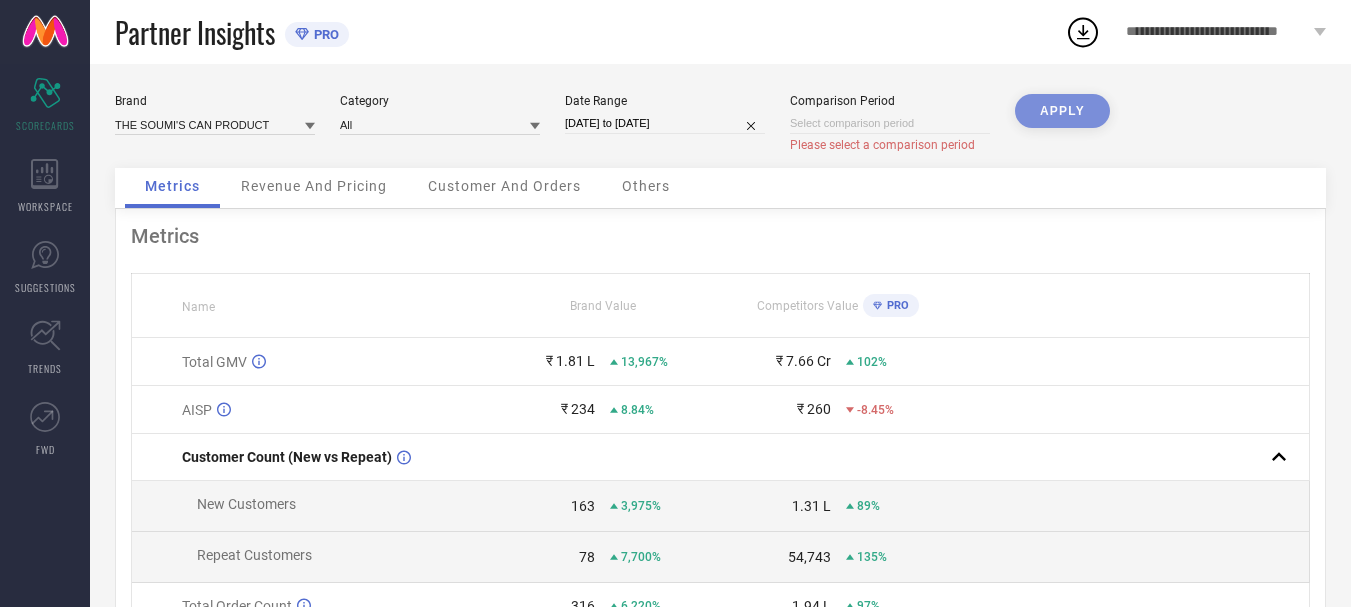 click at bounding box center [890, 123] 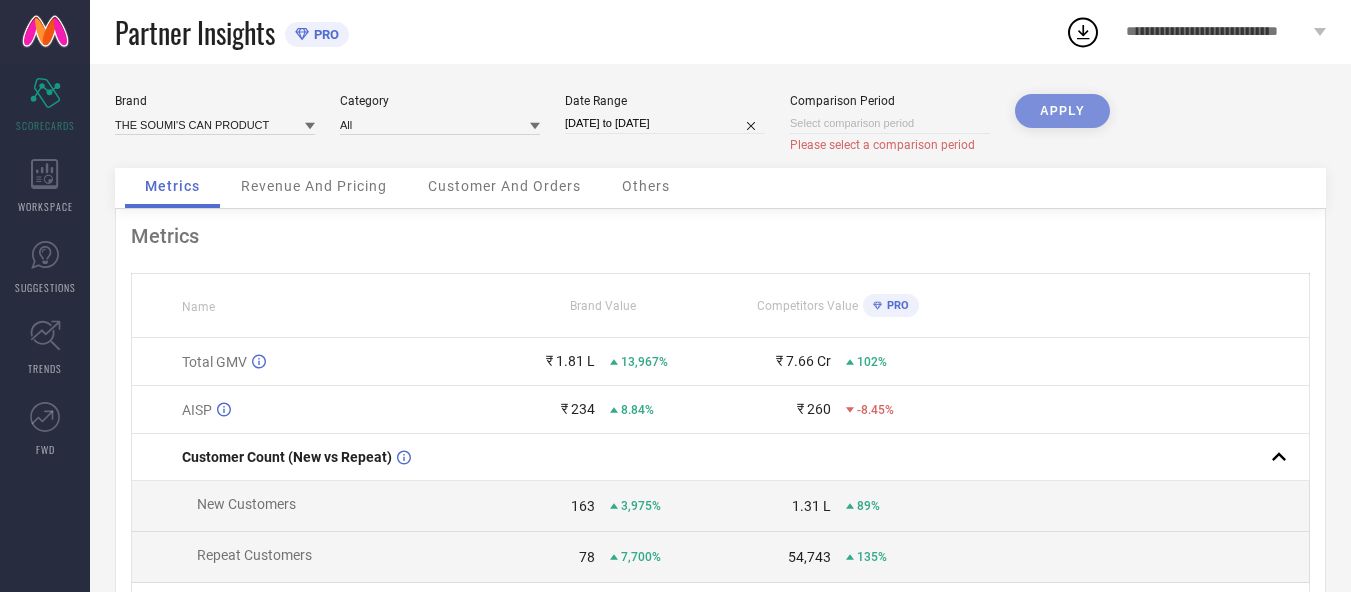 select on "7" 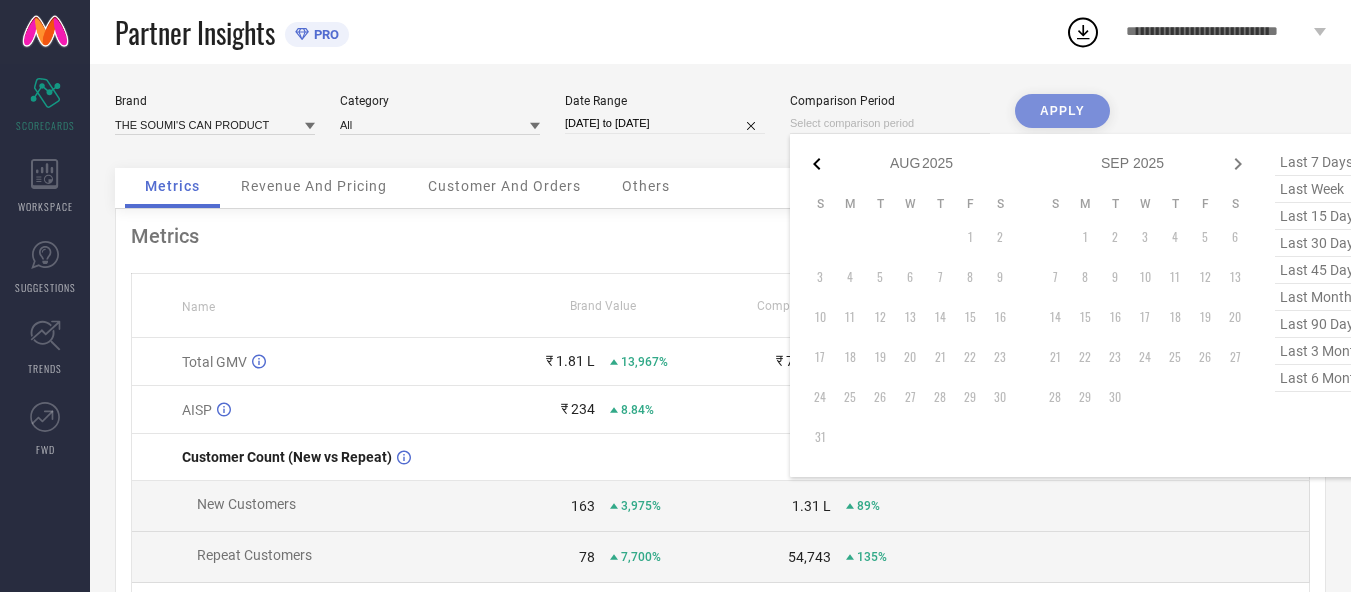 click 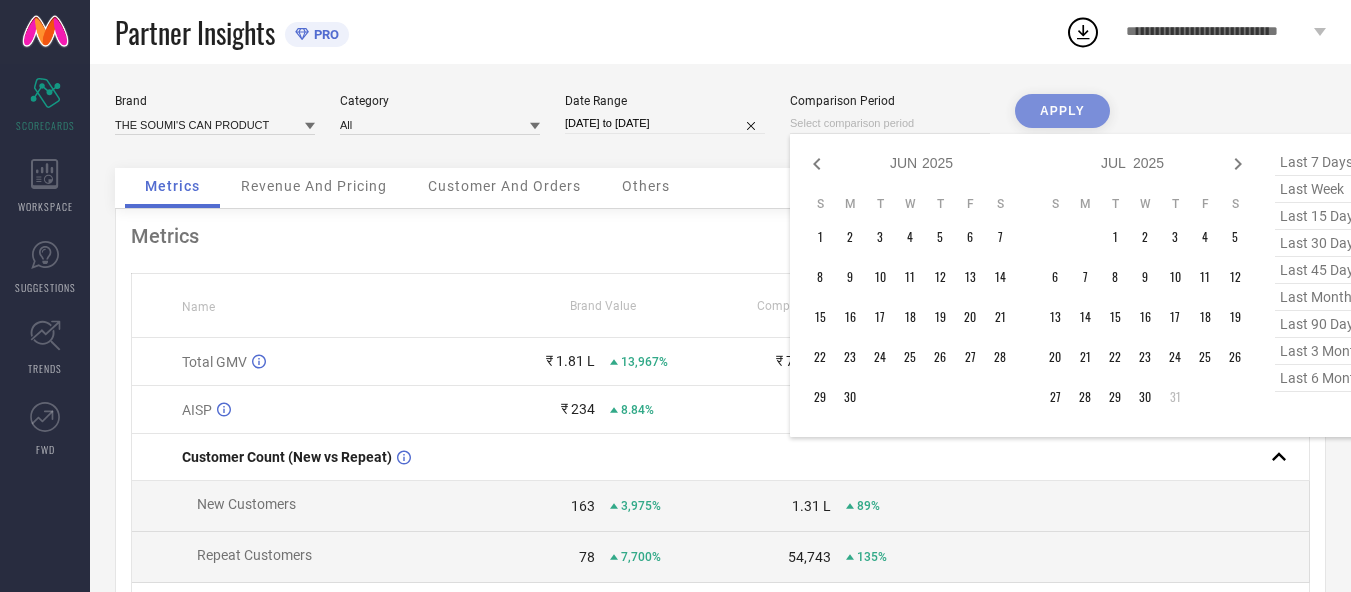 click 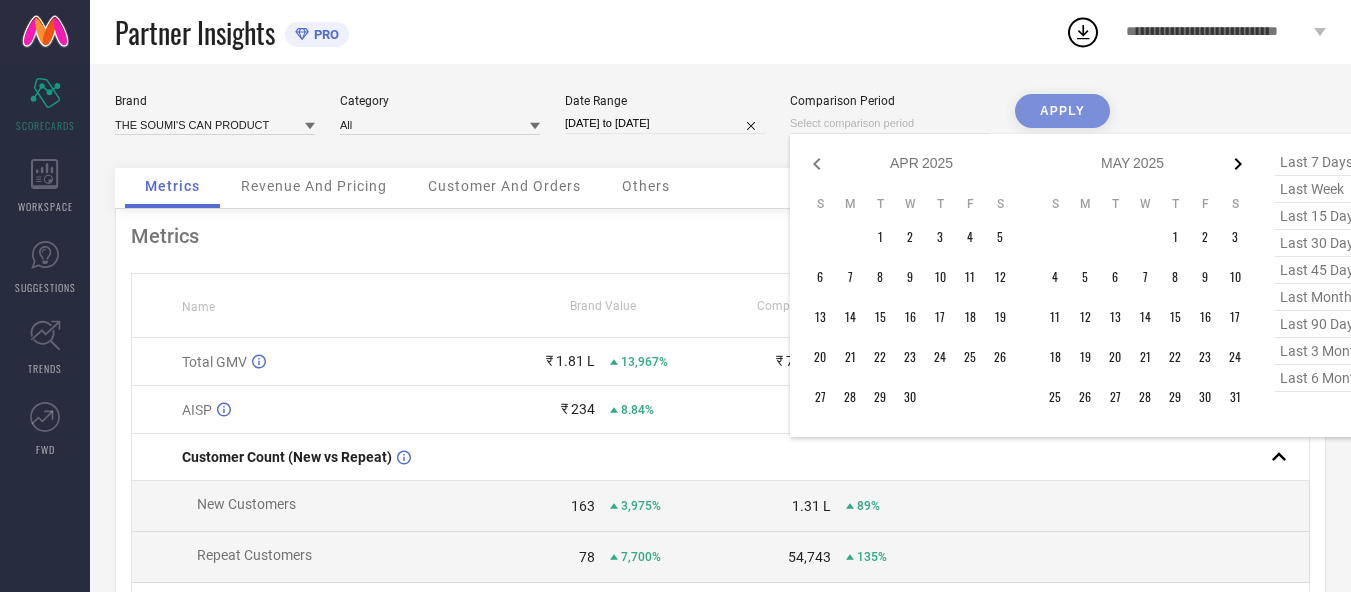 click 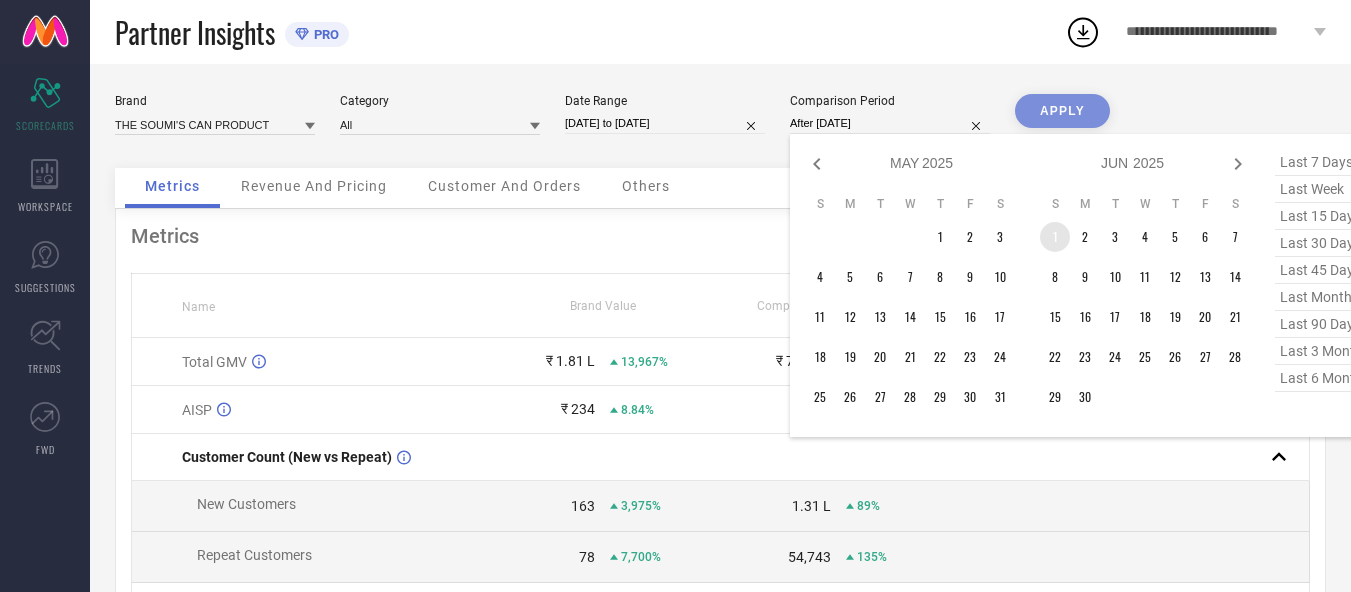 click on "1" at bounding box center [1055, 237] 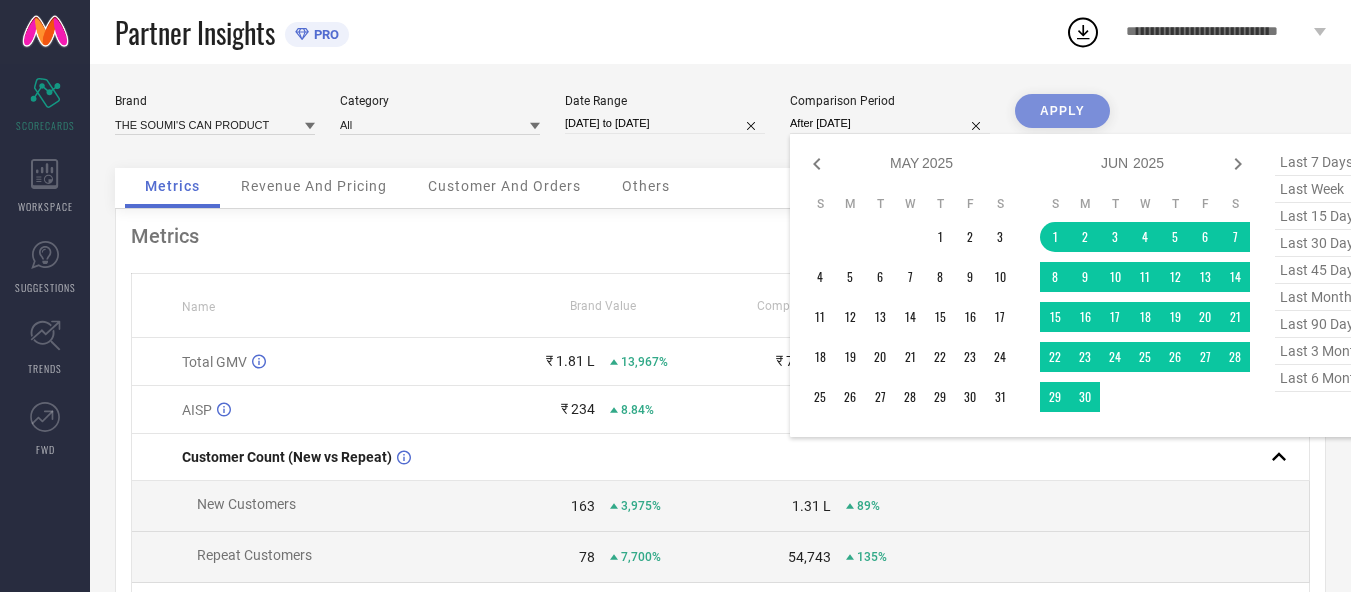 click on "Jan Feb Mar Apr May Jun Jul Aug Sep Oct Nov Dec 2015 2016 2017 2018 2019 2020 2021 2022 2023 2024 2025 2026 2027 2028 2029 2030 2031 2032 2033 2034 S M T W T F S 1 2 3 4 5 6 7 8 9 10 11 12 13 14 15 16 17 18 19 20 21 22 23 24 25 26 27 28 29 30 31 Jan Feb Mar Apr May Jun Jul Aug Sep Oct Nov Dec 2015 2016 2017 2018 2019 2020 2021 2022 2023 2024 2025 2026 2027 2028 2029 2030 2031 2032 2033 2034 S M T W T F S 1 2 3 4 5 6 7 8 9 10 11 12 13 14 15 16 17 18 19 20 21 22 23 24 25 26 27 28 29 30 last 7 days last week last 15 days last 30 days last 45 days last month last 90 days last 3 months last 6 months" at bounding box center [1090, 285] 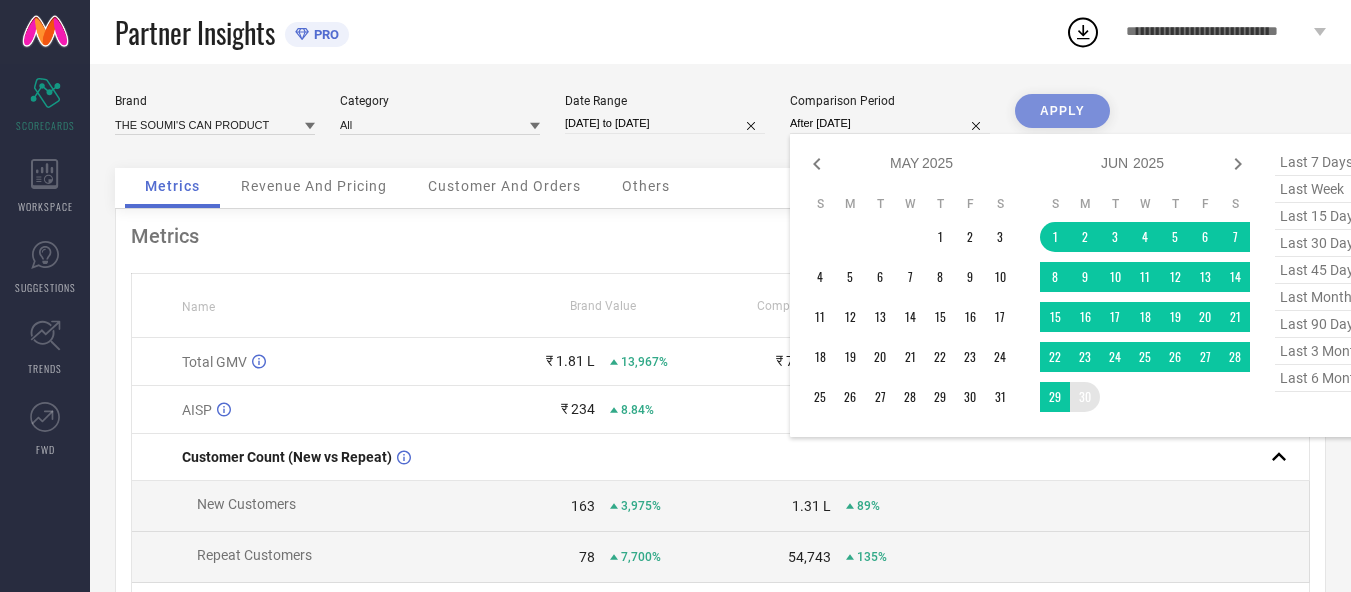 type on "[DATE] to [DATE]" 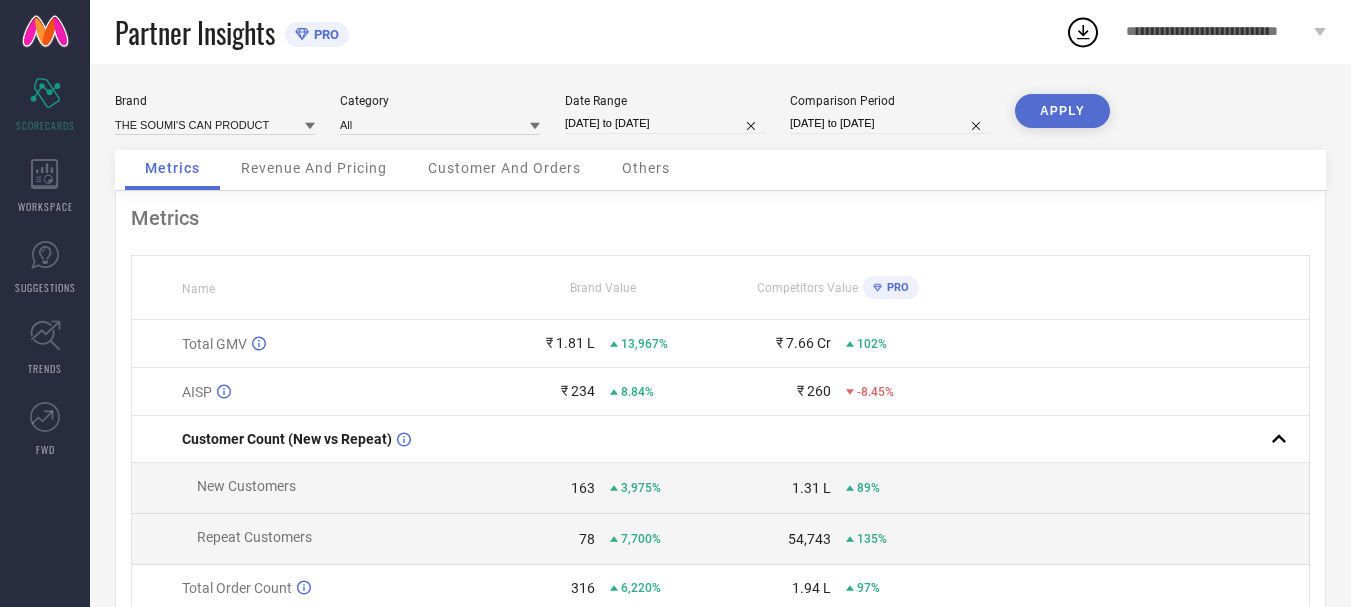select on "6" 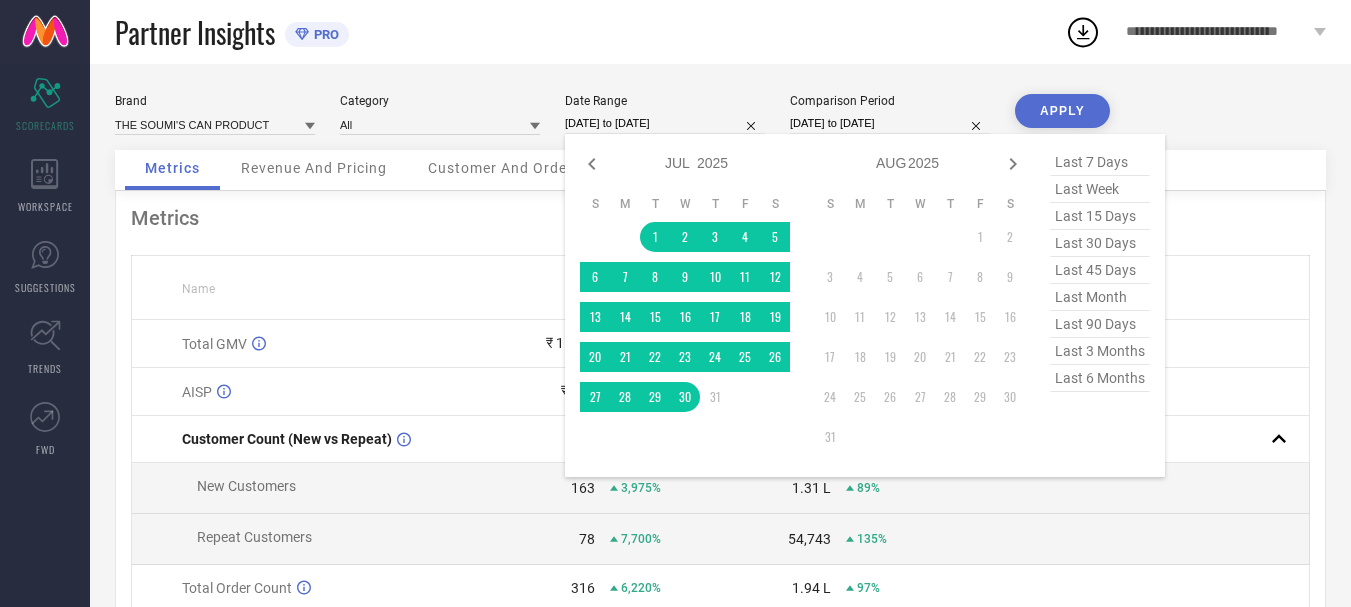 click on "[DATE] to [DATE]" at bounding box center (665, 123) 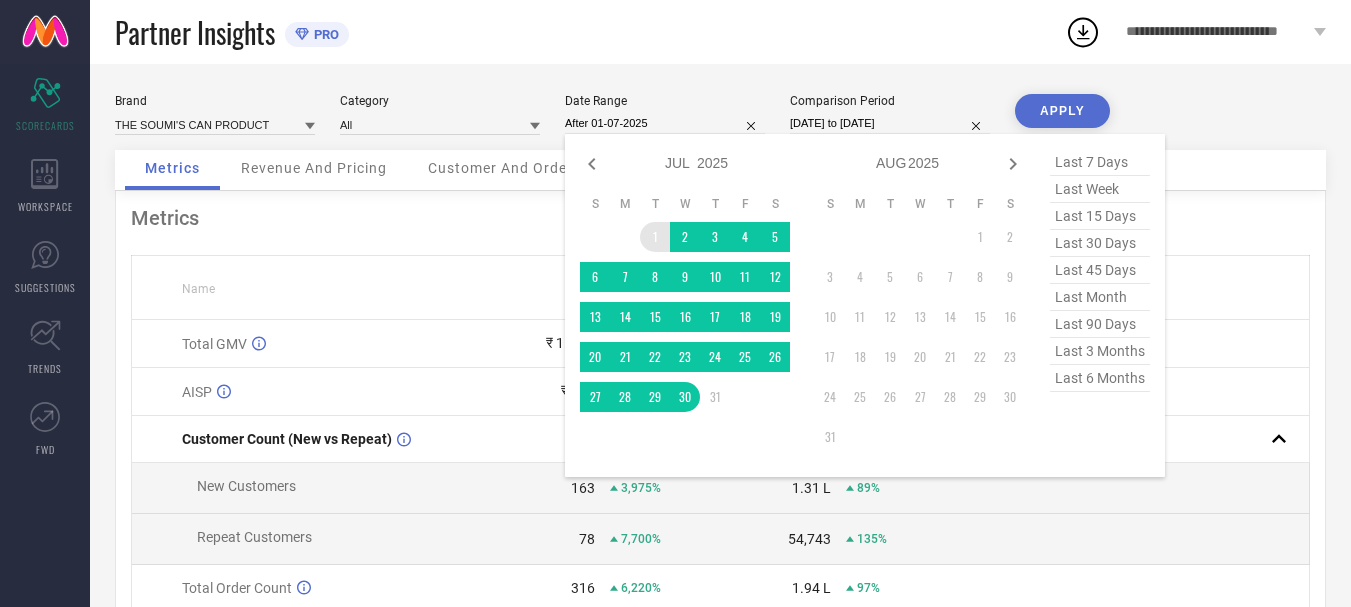 click on "1" at bounding box center [655, 237] 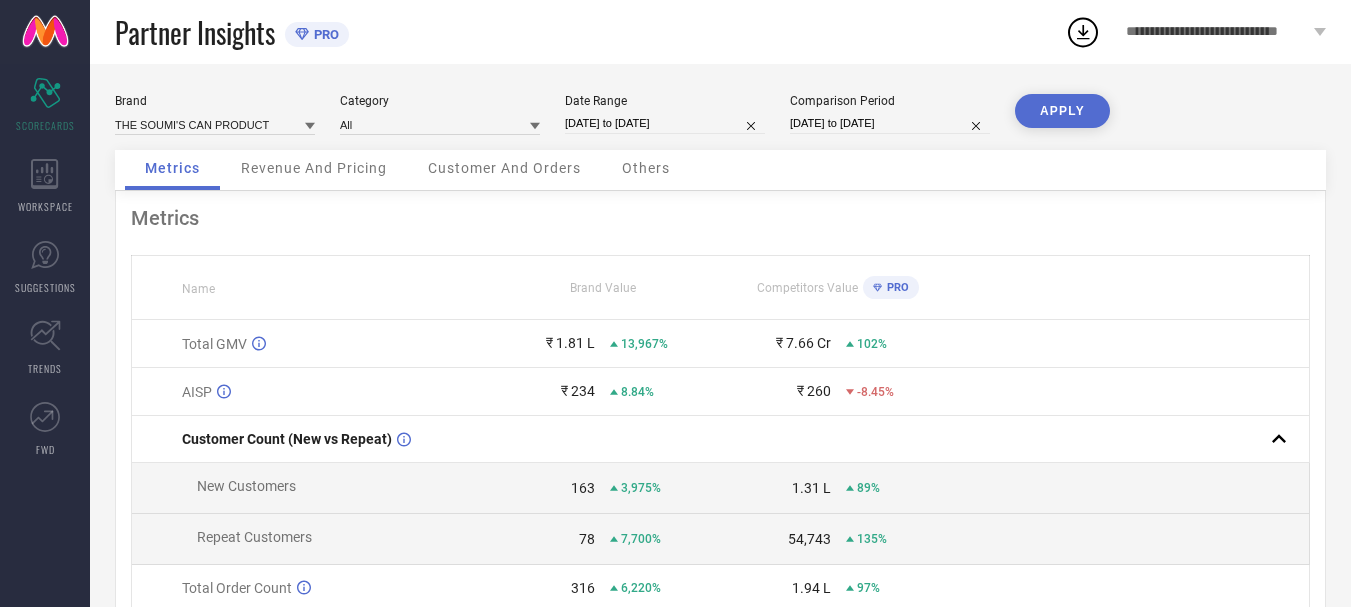 click on "[DATE] to [DATE]" at bounding box center (665, 123) 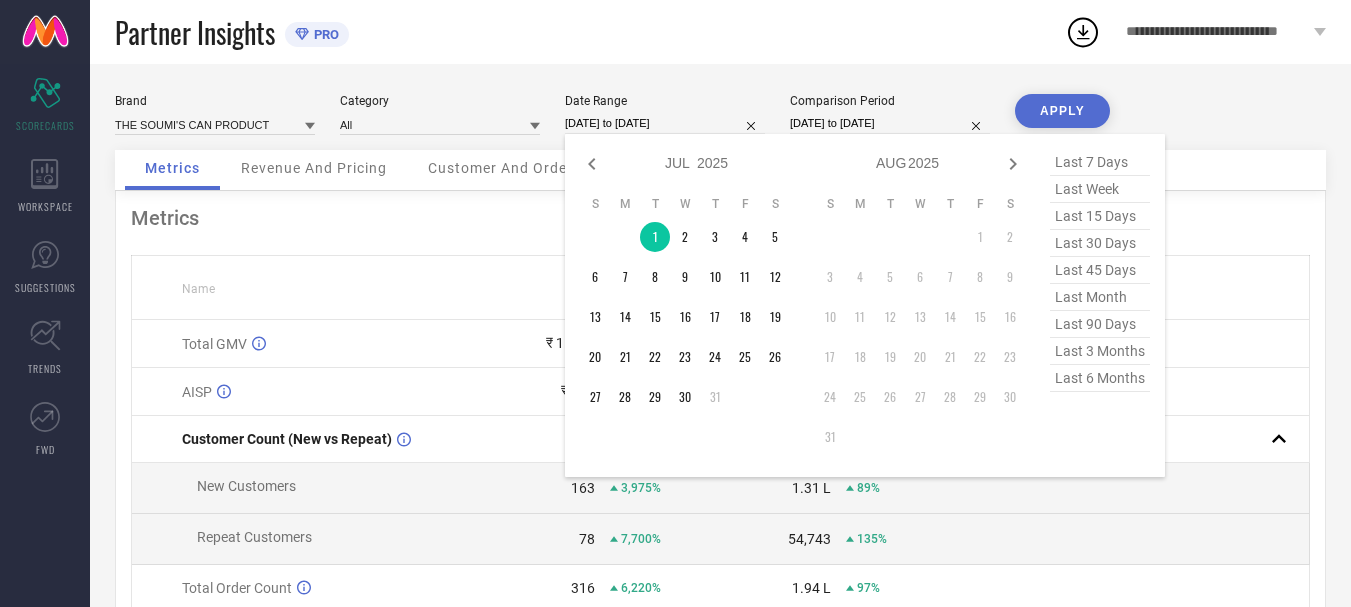 type 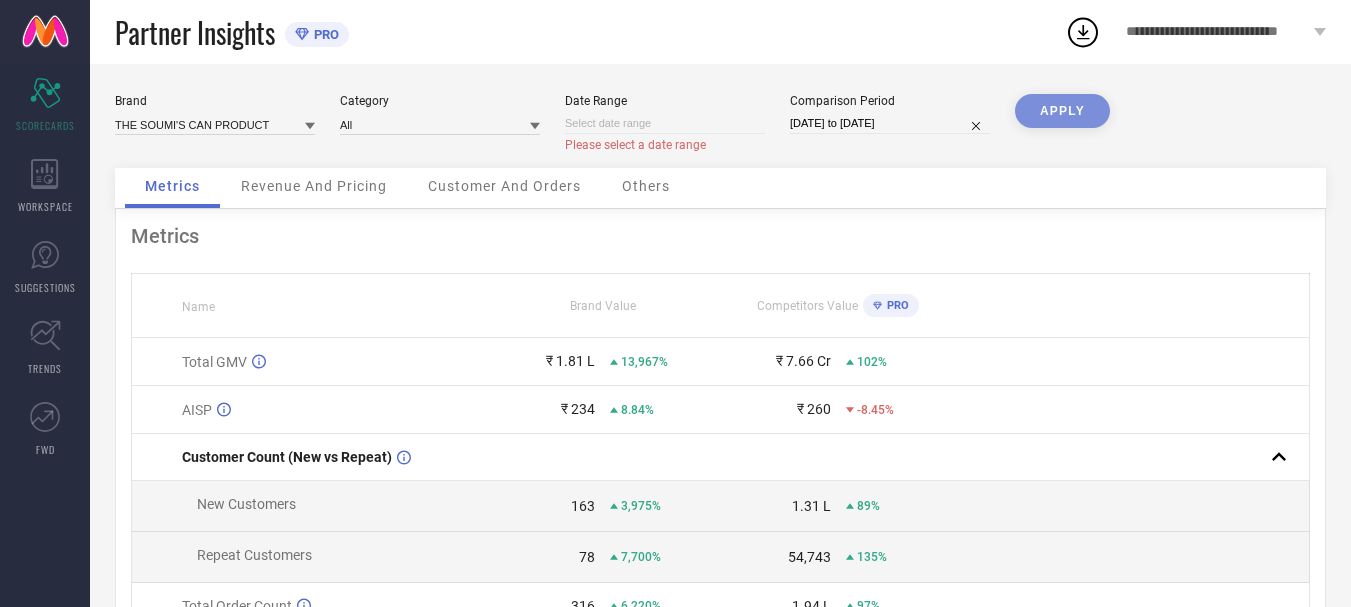 click at bounding box center [665, 123] 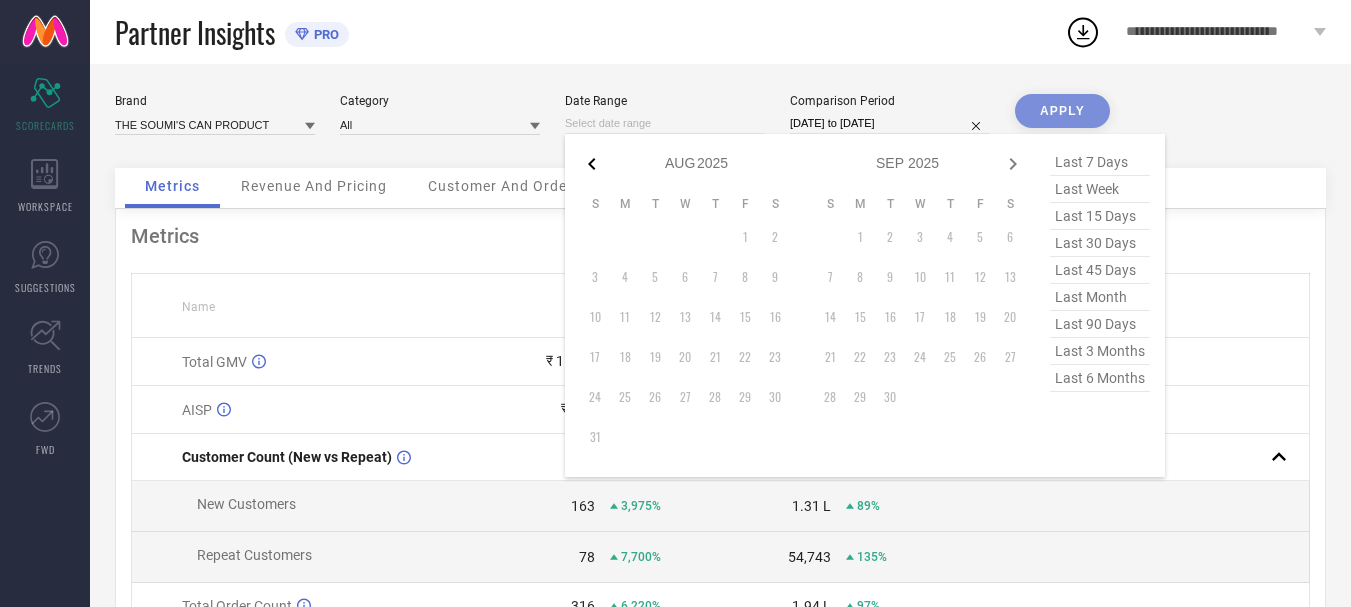 click 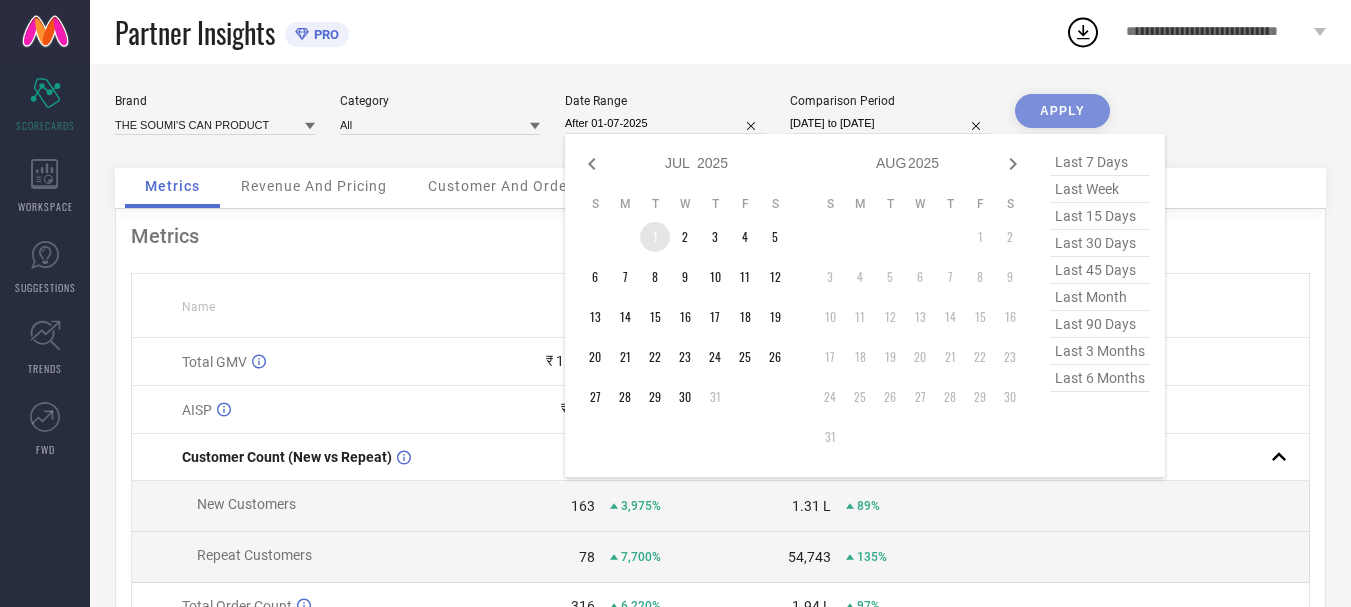 click on "1" at bounding box center [655, 237] 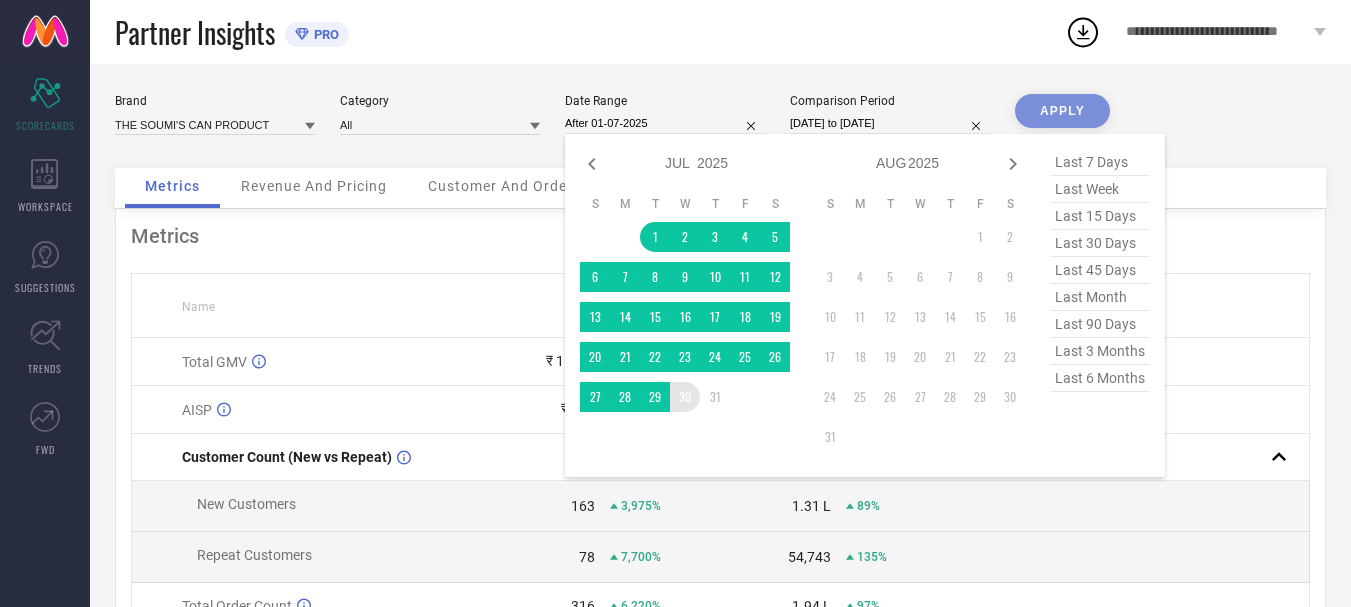 type on "[DATE] to [DATE]" 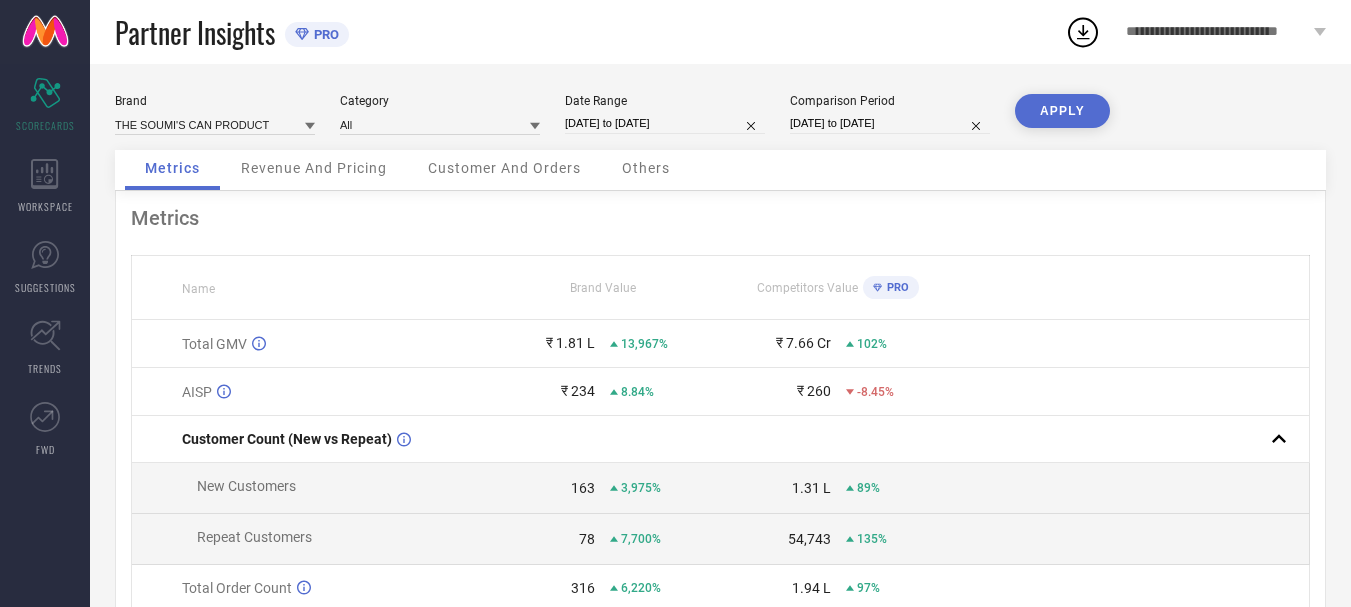 click on "APPLY" at bounding box center (1062, 111) 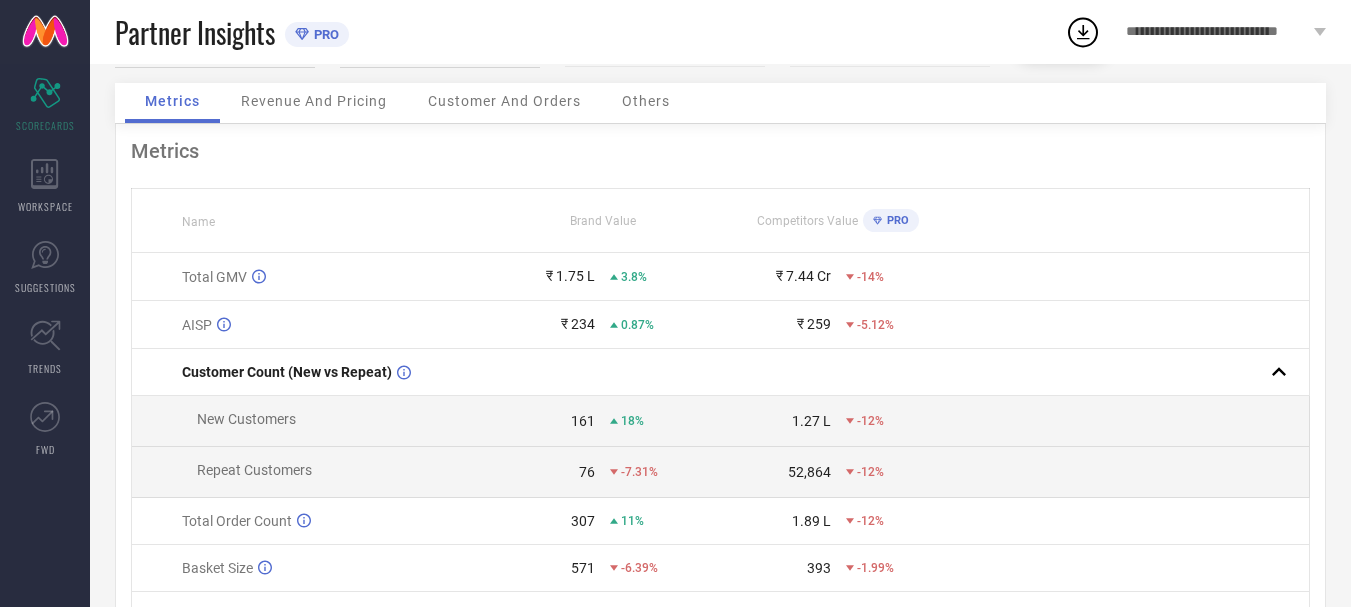 scroll, scrollTop: 100, scrollLeft: 0, axis: vertical 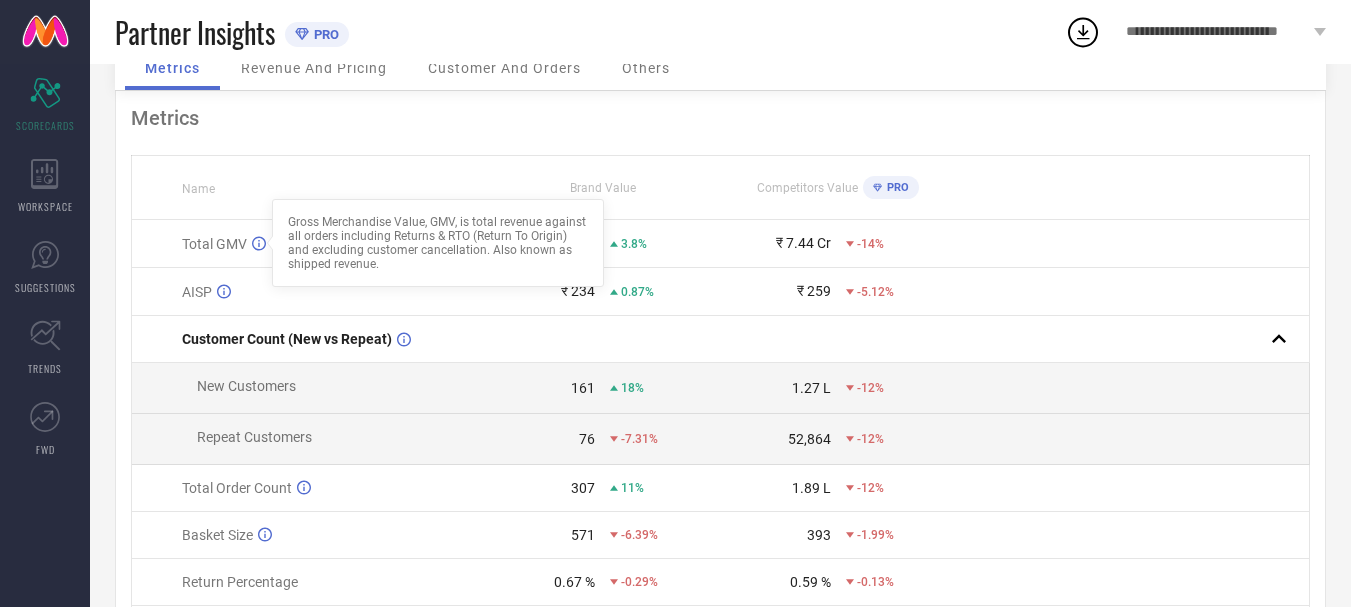 type 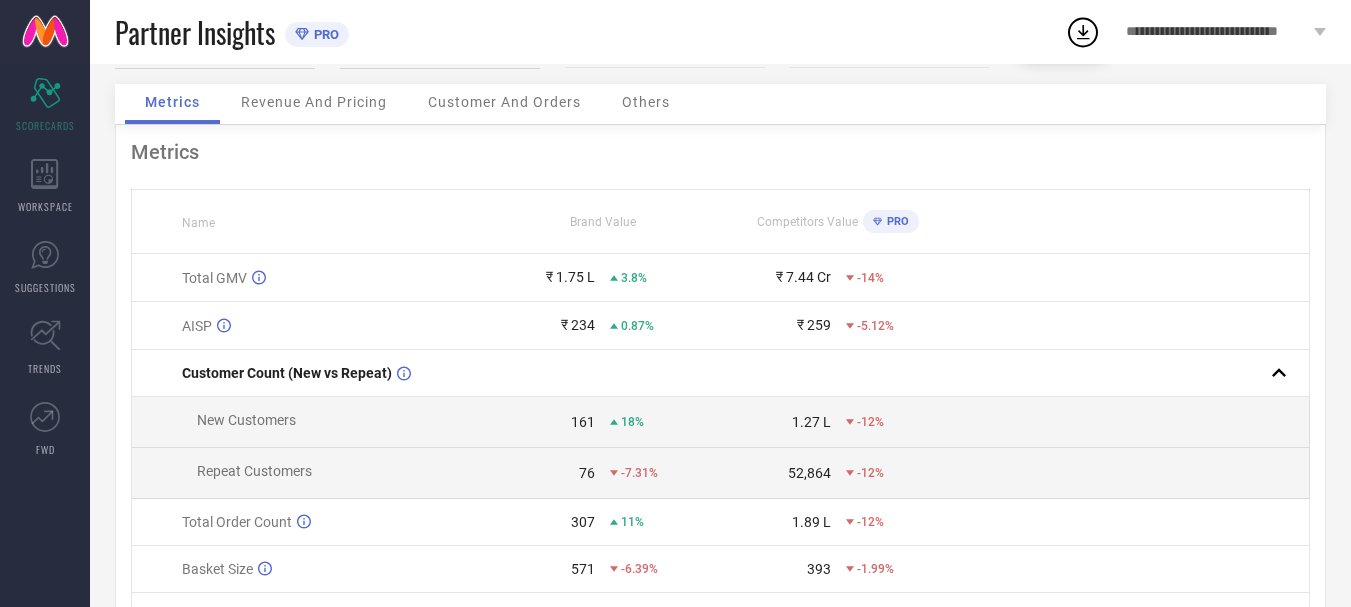 scroll, scrollTop: 100, scrollLeft: 0, axis: vertical 